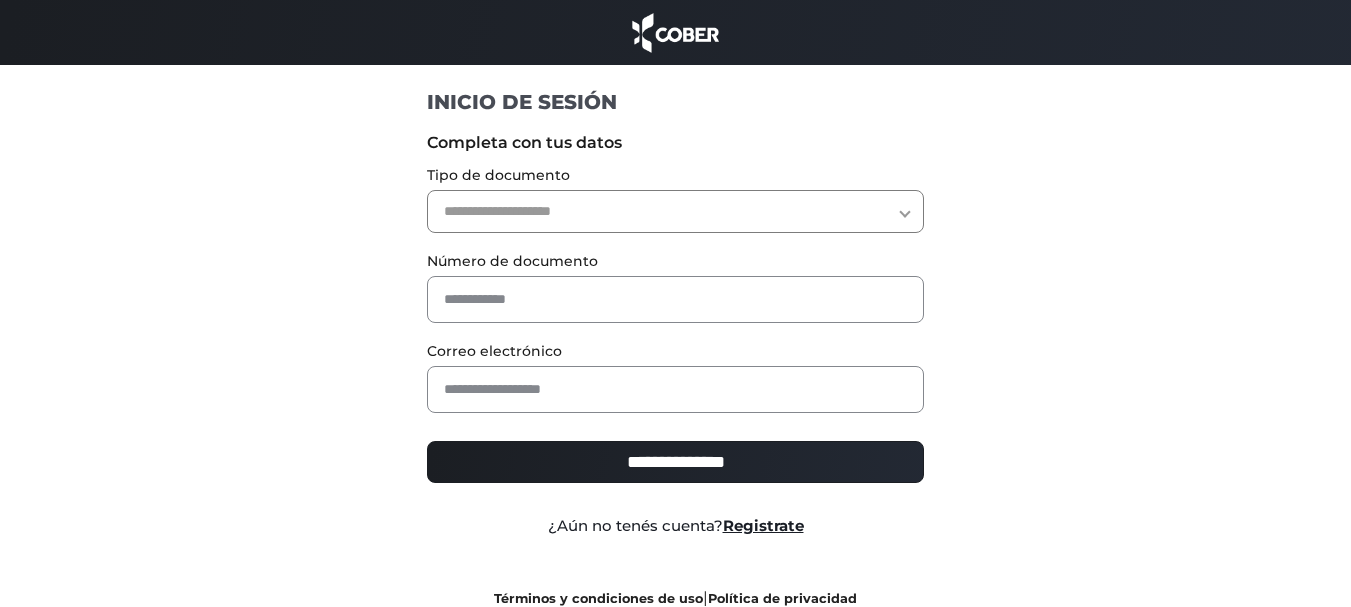 click on "**********" at bounding box center (675, 211) 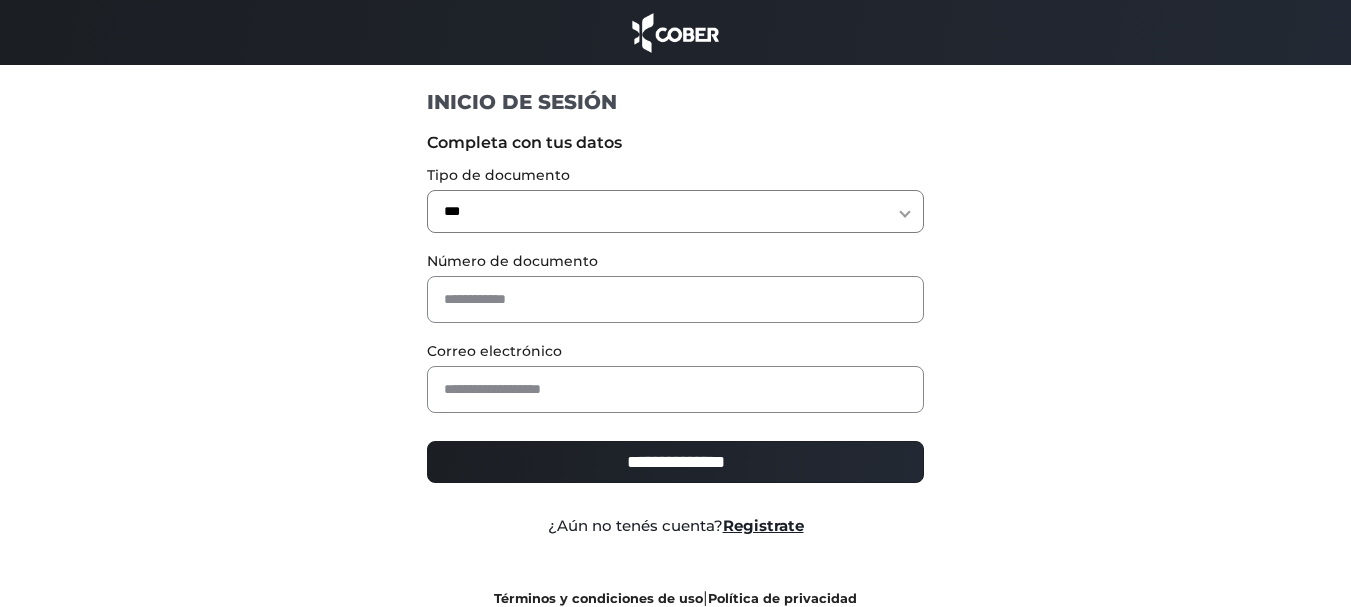 click on "**********" at bounding box center [675, 211] 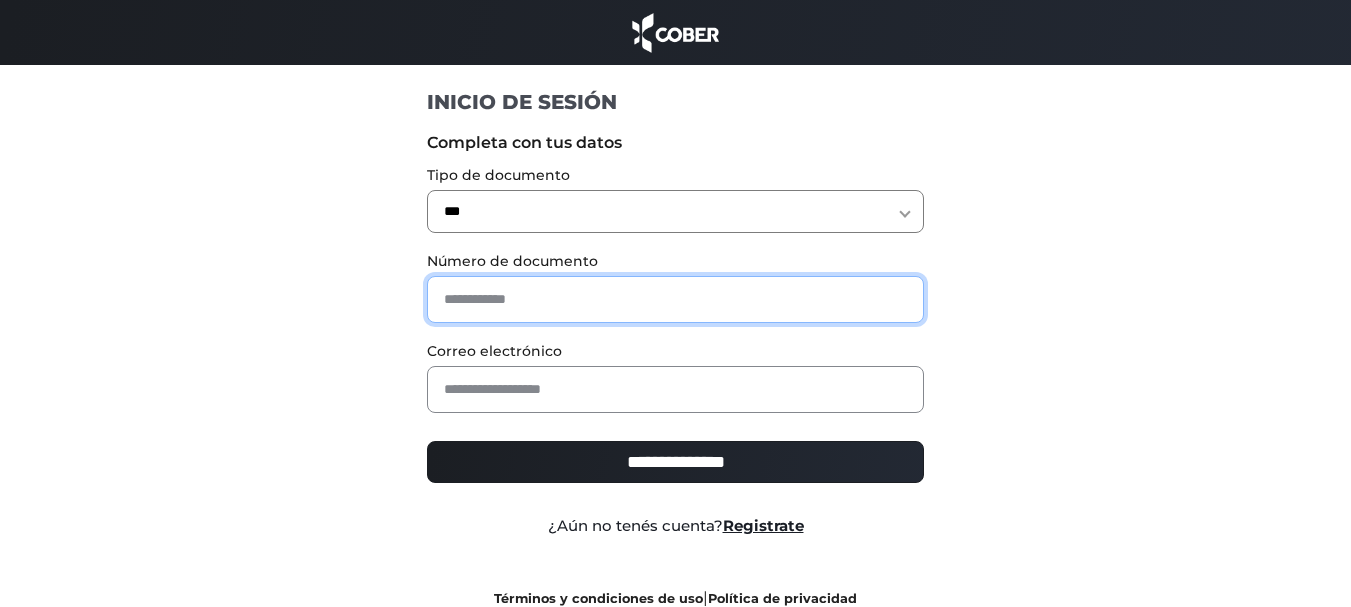 click at bounding box center [675, 299] 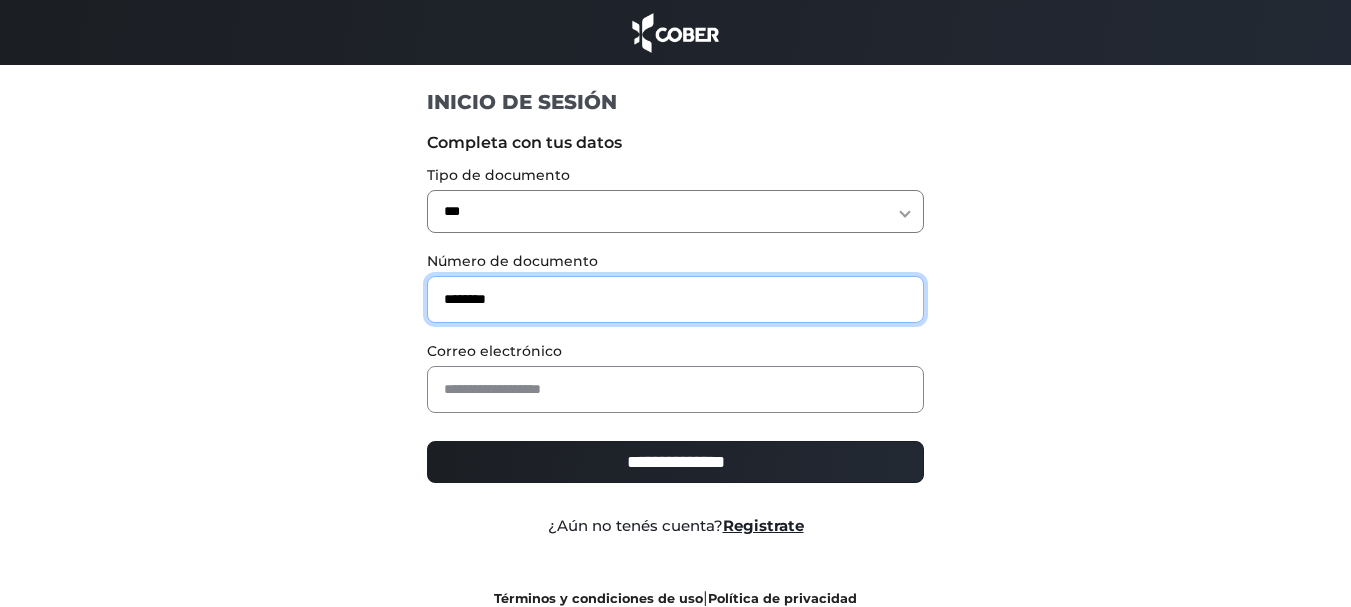 type on "********" 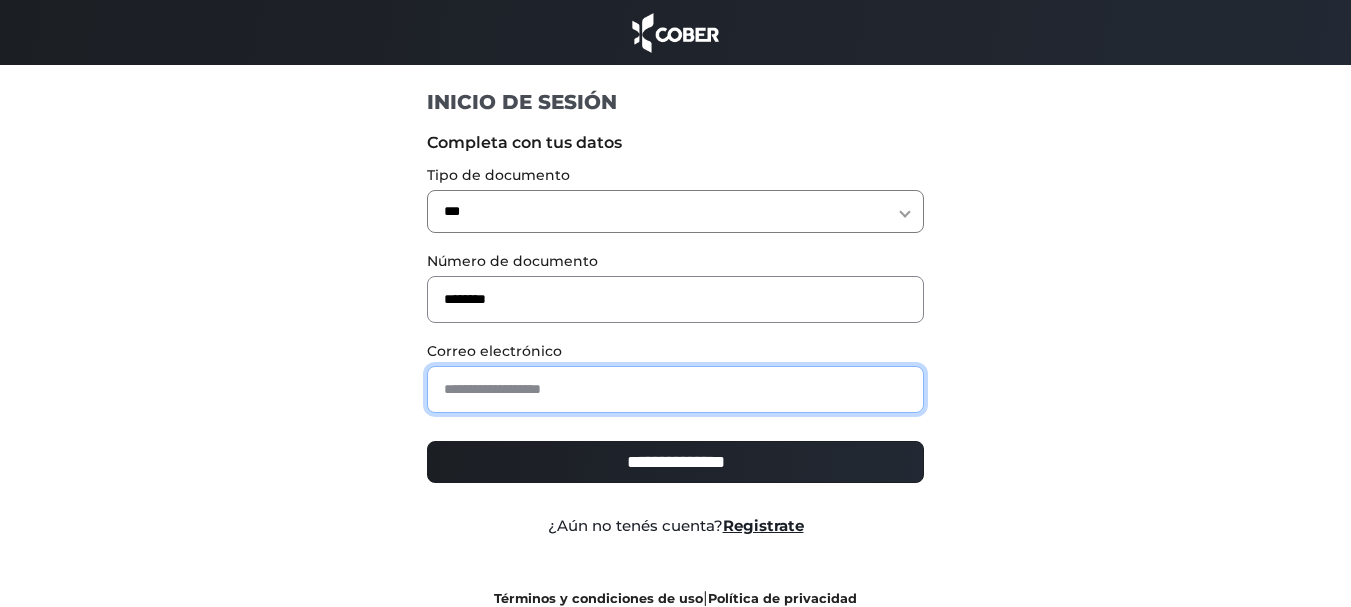 click at bounding box center [675, 389] 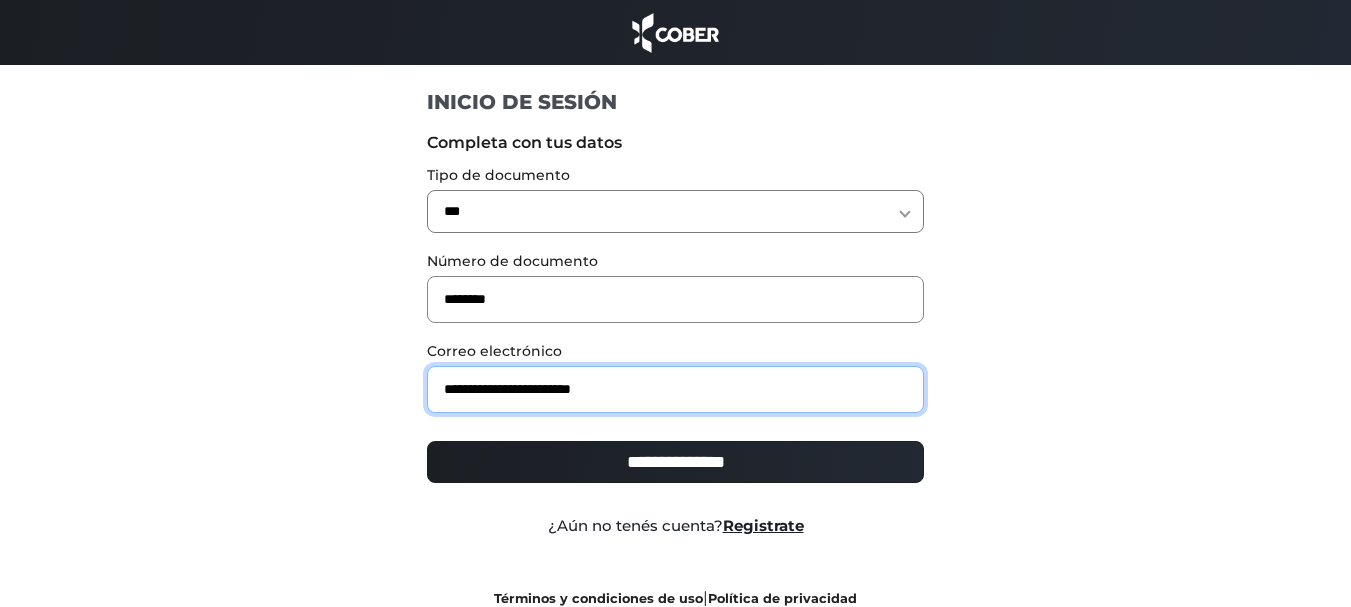 type on "**********" 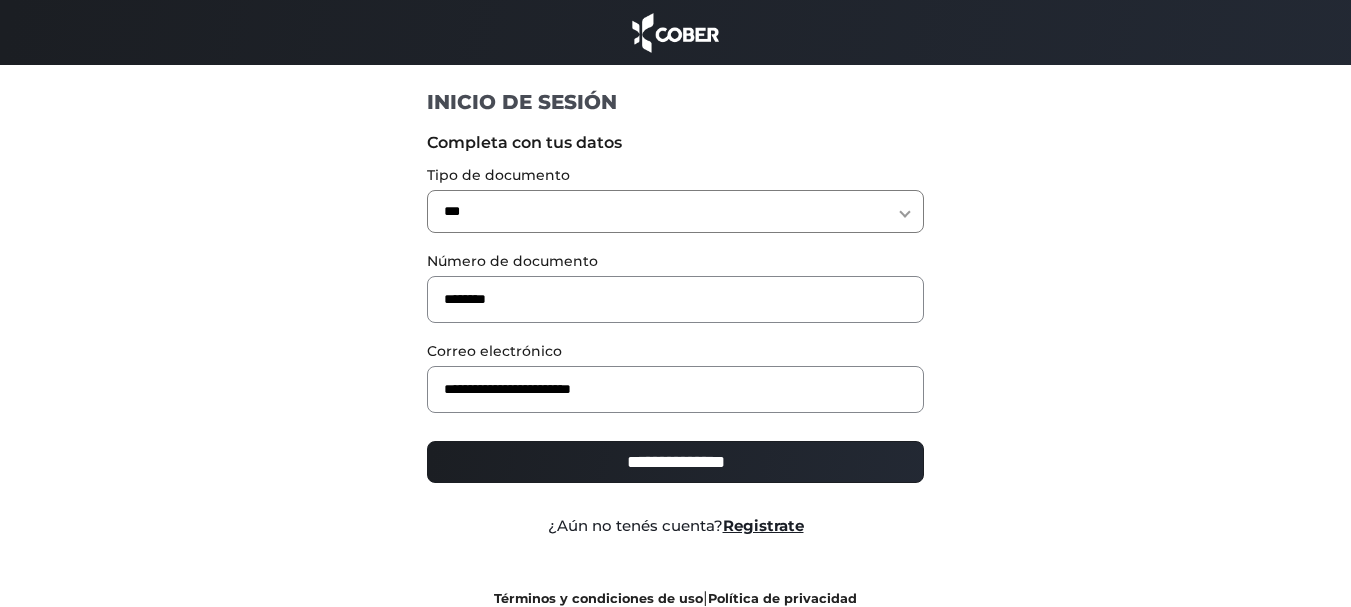 click on "**********" at bounding box center (675, 462) 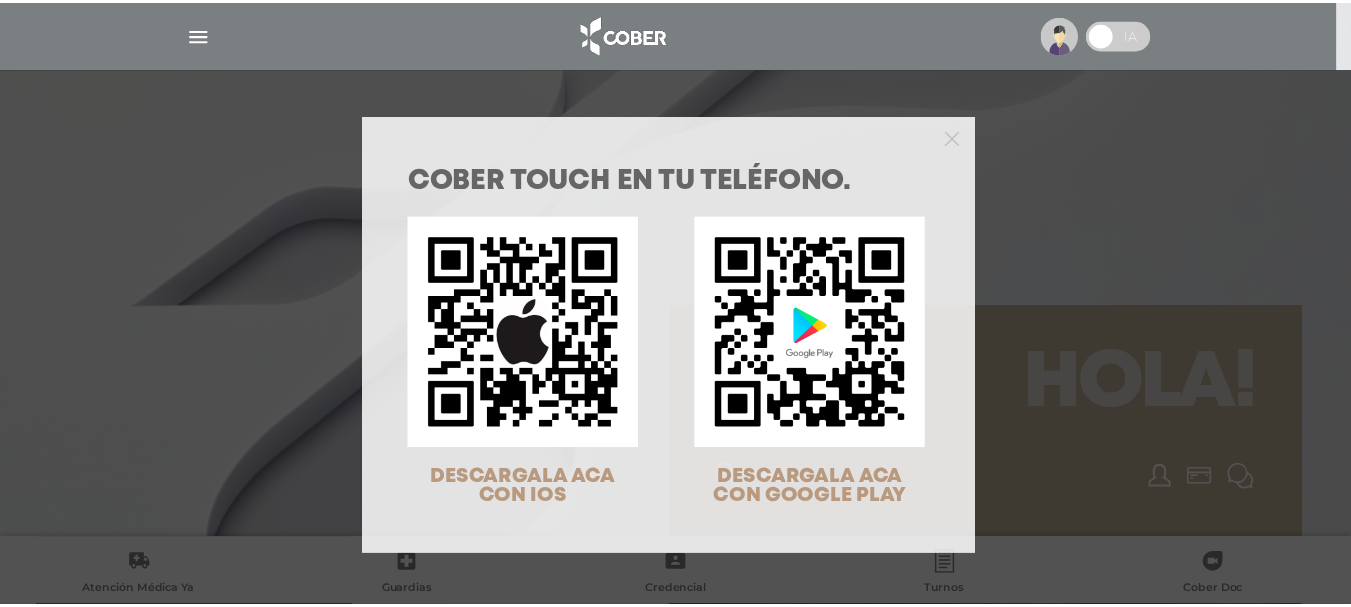 scroll, scrollTop: 64, scrollLeft: 0, axis: vertical 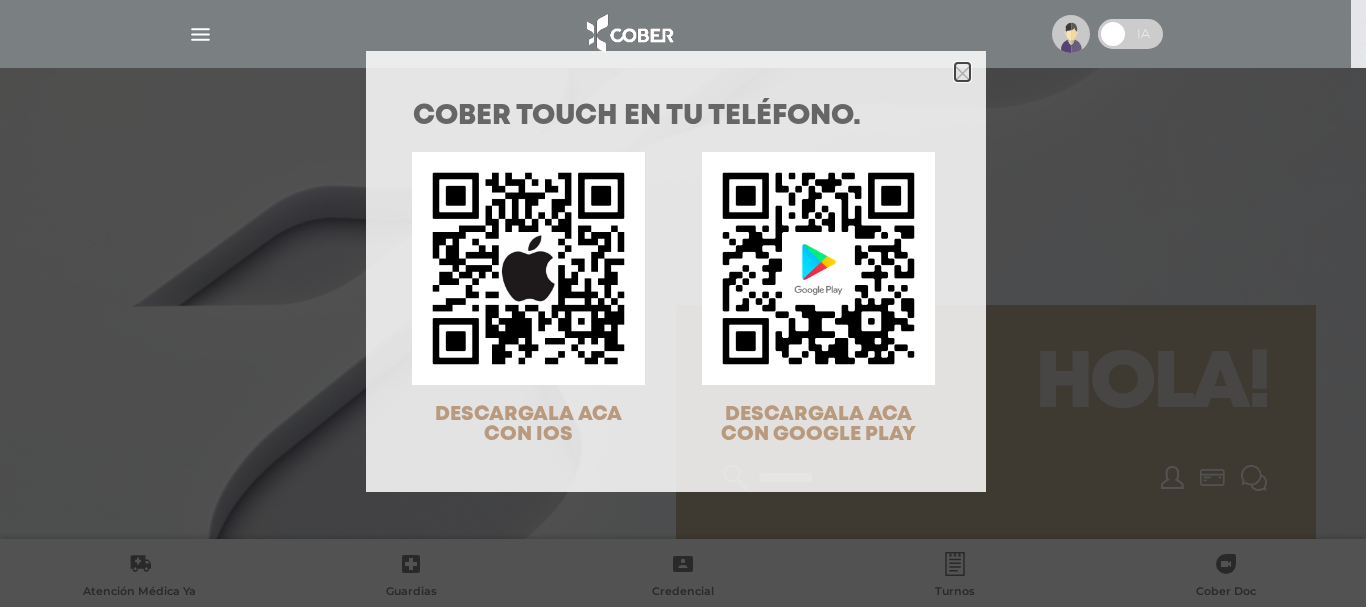 click at bounding box center [962, 73] 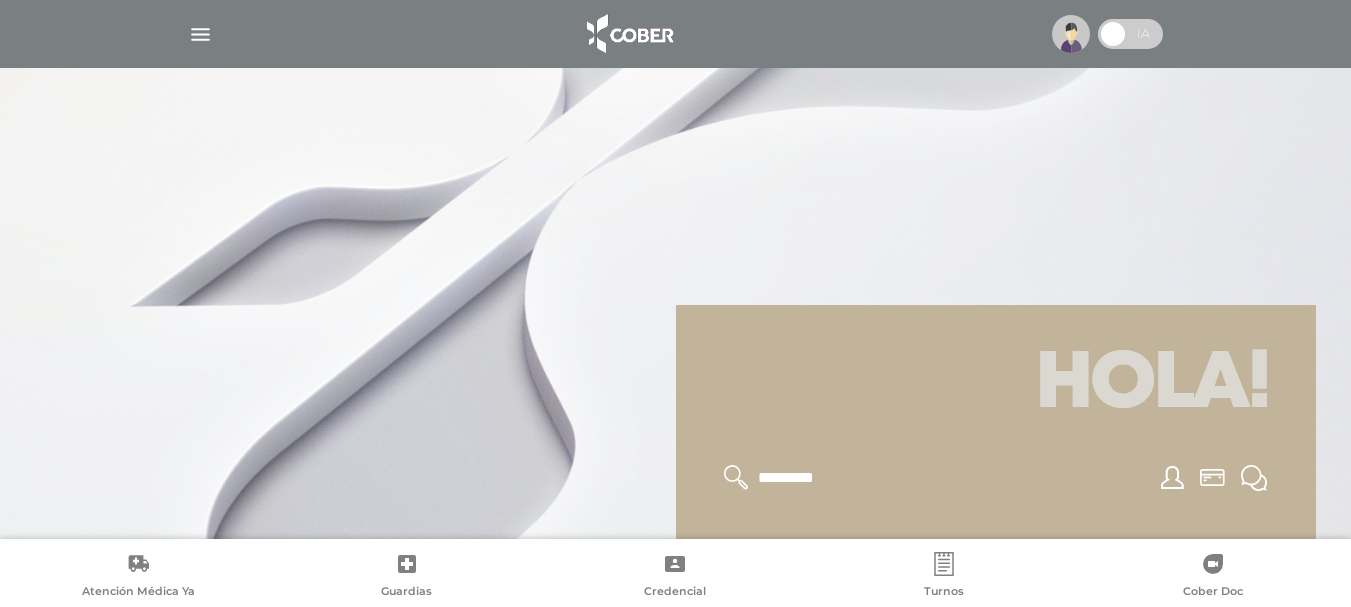 click on "Credencial" at bounding box center (675, 577) 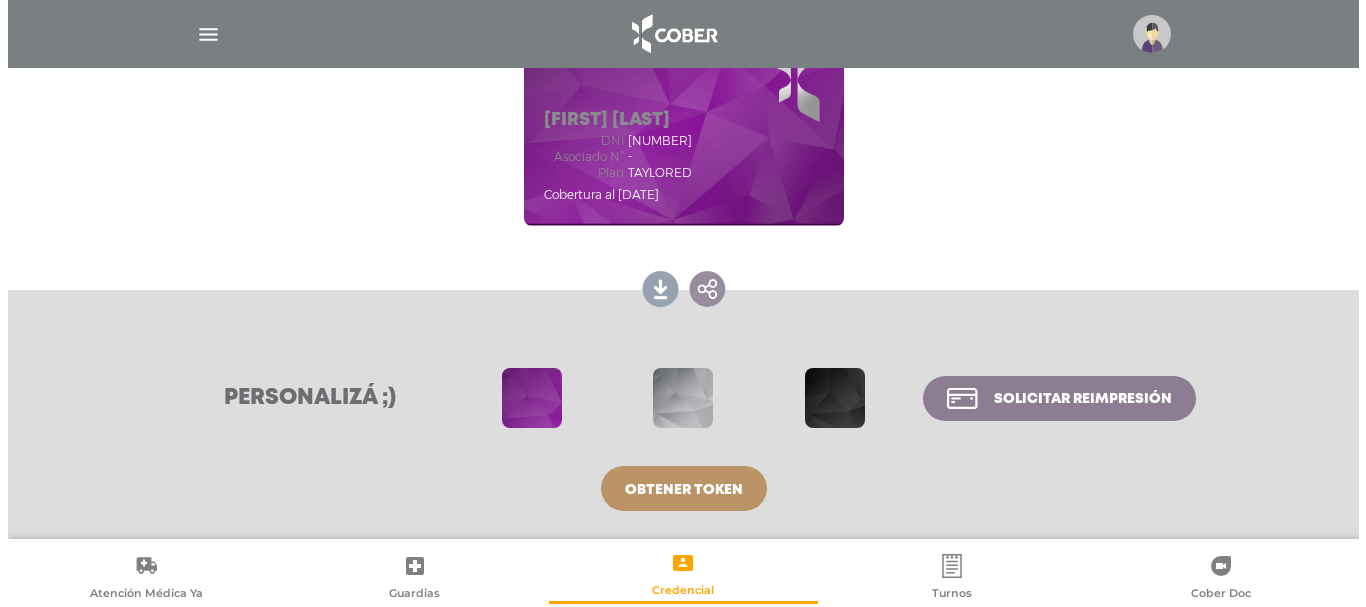 scroll, scrollTop: 132, scrollLeft: 0, axis: vertical 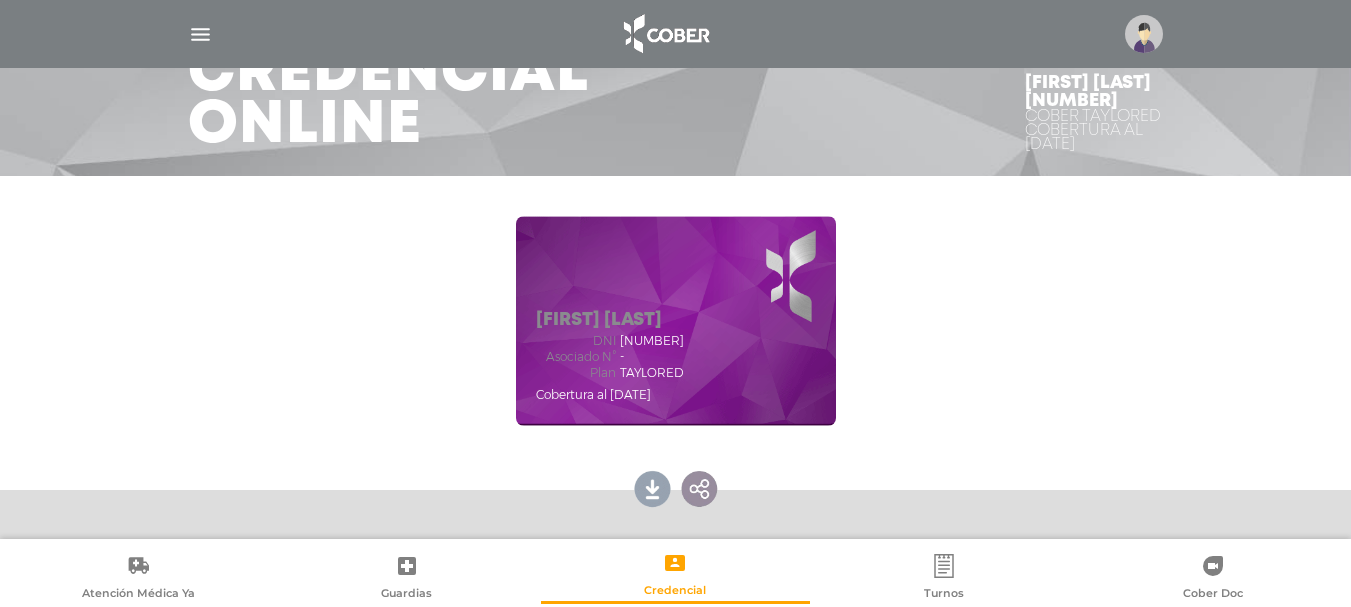click on "[FIRST] [LAST]
dni
[NUMBER]
Asociado N°
-
Plan
TAYLORED
Cobertura al [DATE]" at bounding box center [676, 321] 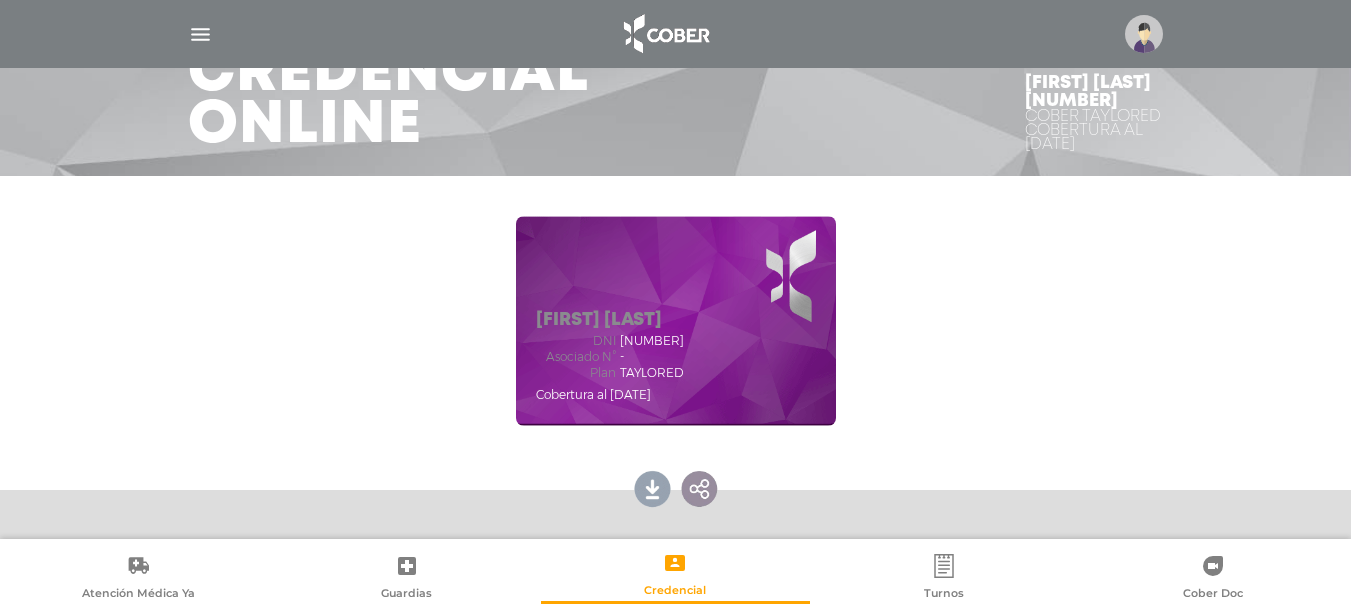click on "Lorena Dos Santos
dni
24828388
Asociado N°
-
Plan
TAYLORED
Cobertura al 06/07/2025" at bounding box center (676, 321) 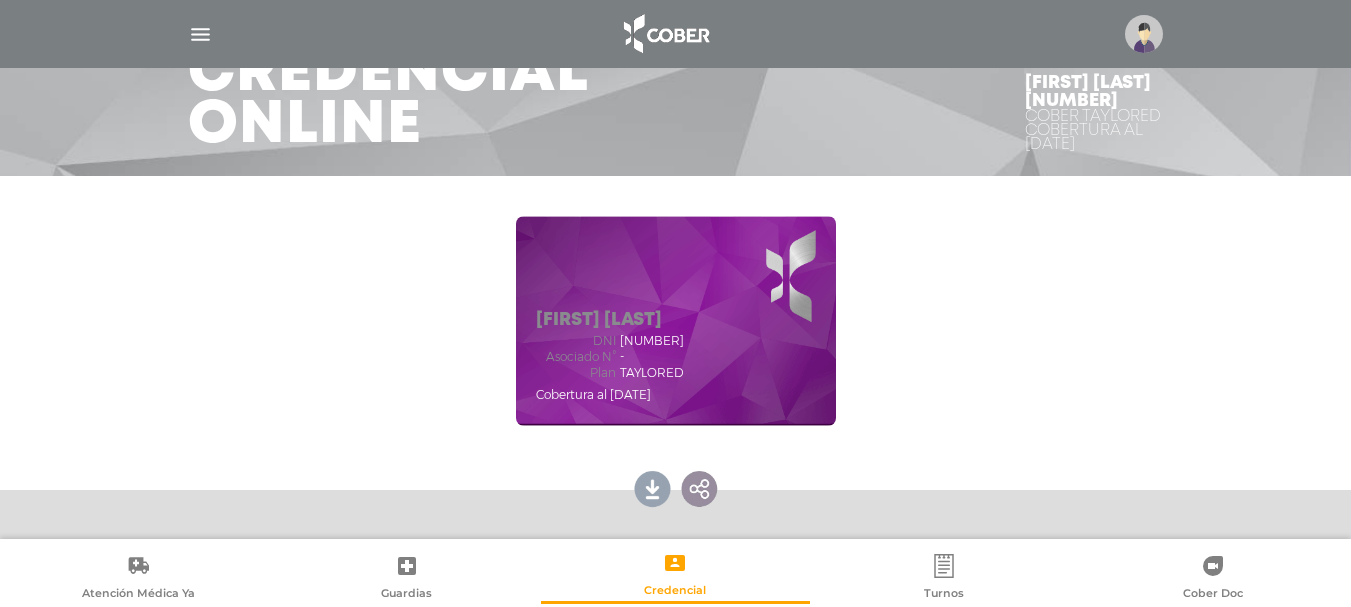 click on "Lorena Dos Santos
dni
24828388
Asociado N°
-
Plan
TAYLORED
Cobertura al 06/07/2025" at bounding box center (676, 321) 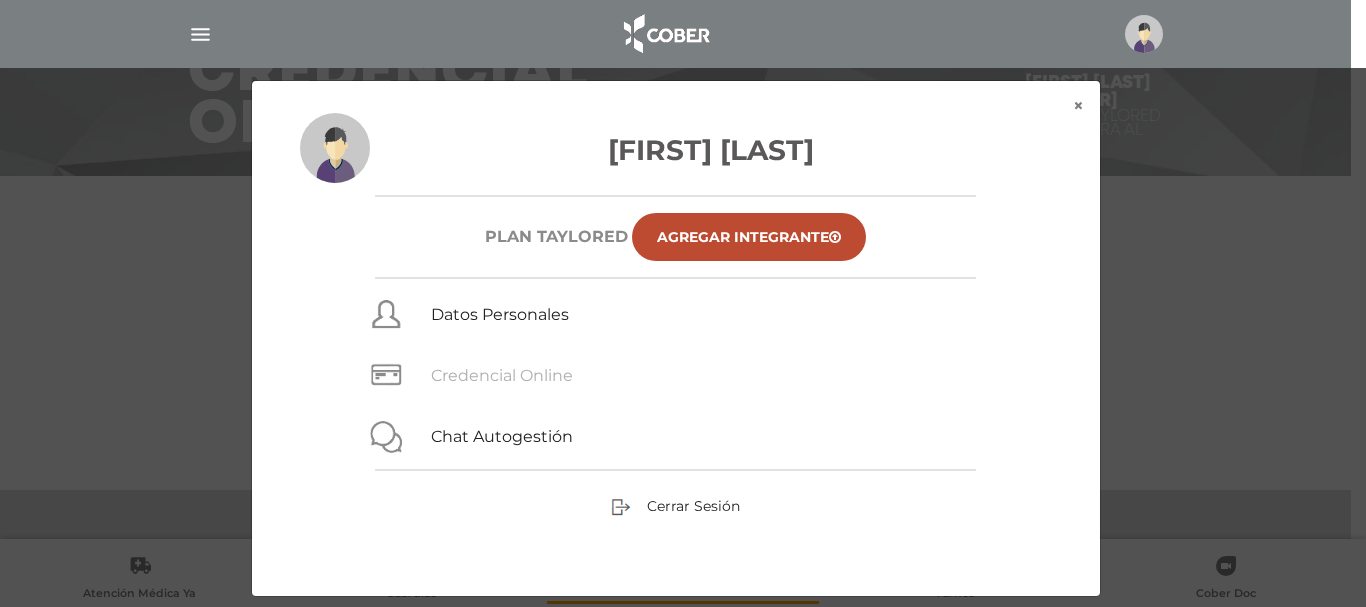 click on "Credencial Online" at bounding box center [502, 375] 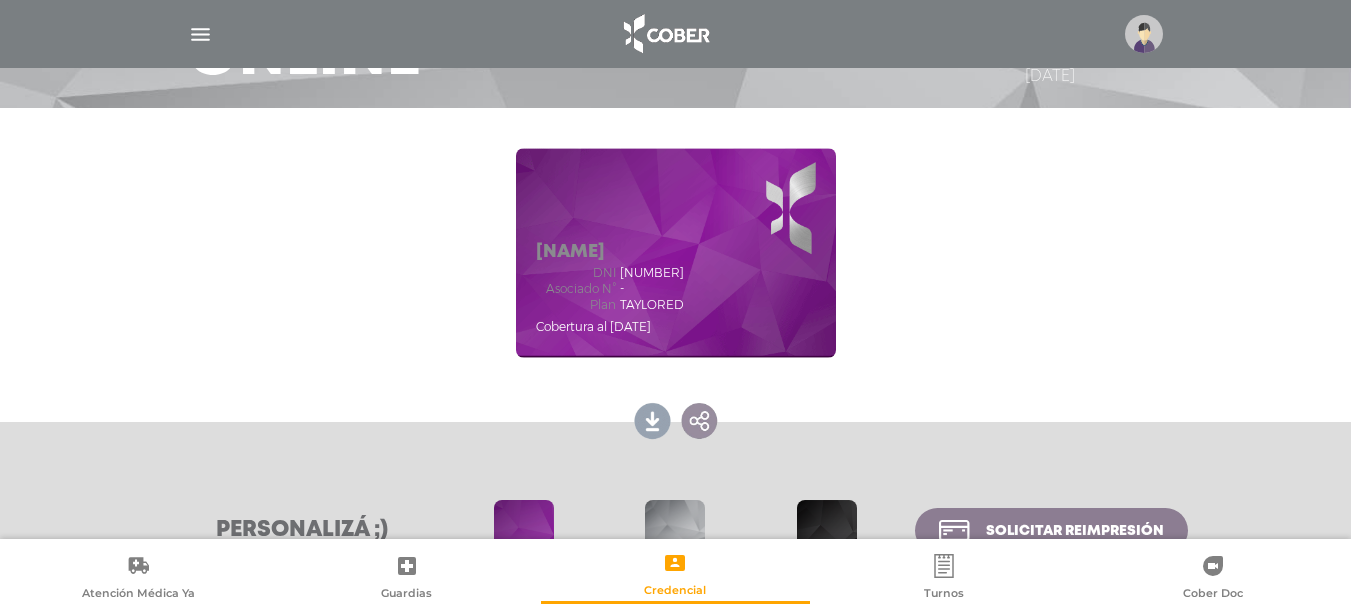 click on "[NAME]
dni
[NUMBER]
Asociado N°
-
Plan
TAYLORED
Cobertura al [DATE]" at bounding box center [676, 253] 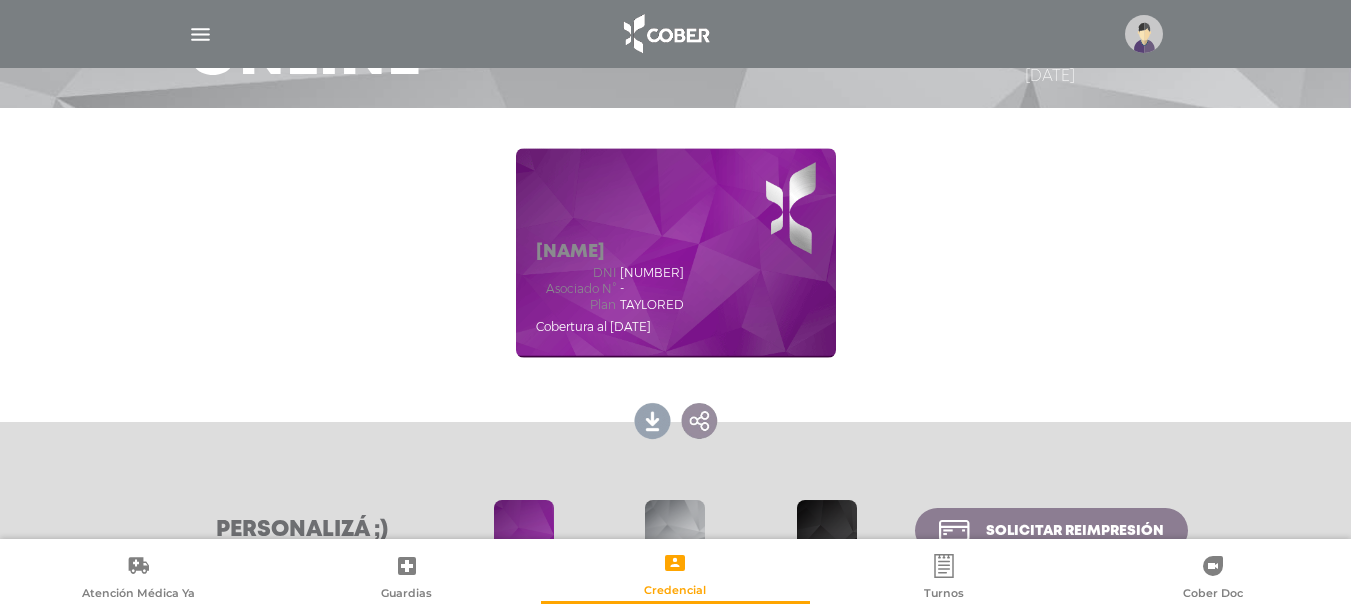 click on "[FIRST] [LAST]
dni
[NUMBER]
Asociado N°
-
Plan
TAYLORED
Cobertura al [DATE]" at bounding box center (676, 253) 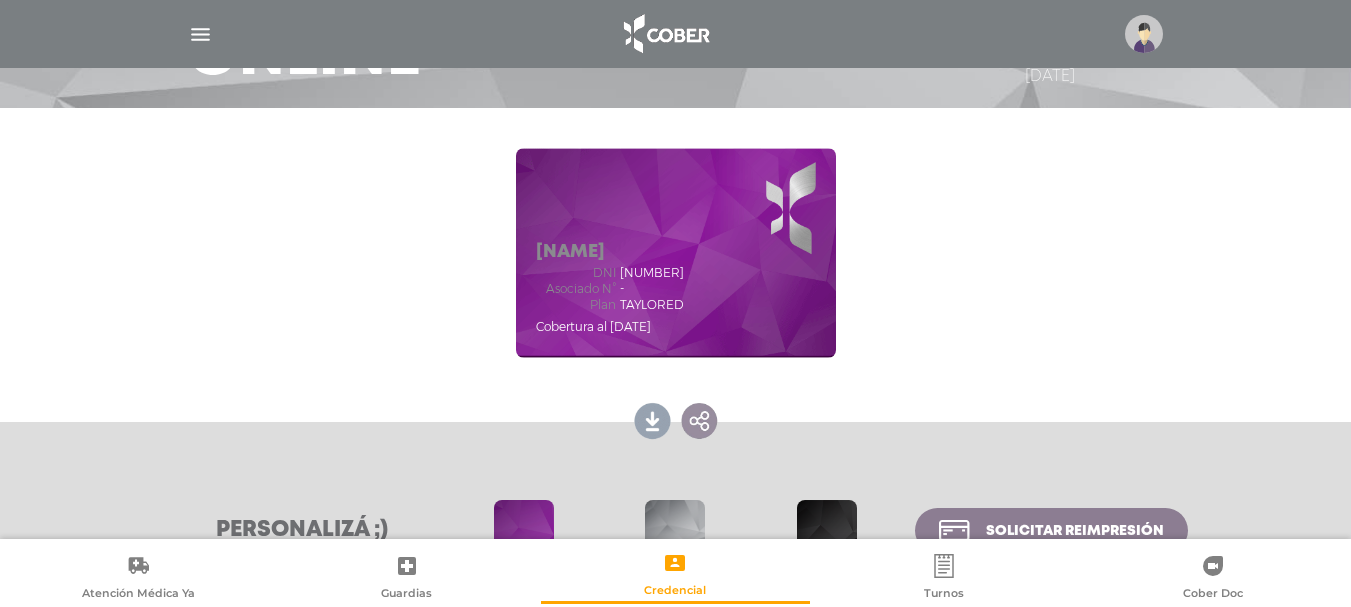 click on "[FIRST] [LAST]
dni
[NUMBER]
Asociado N°
-
Plan
TAYLORED
Cobertura al [DATE]" at bounding box center (676, 253) 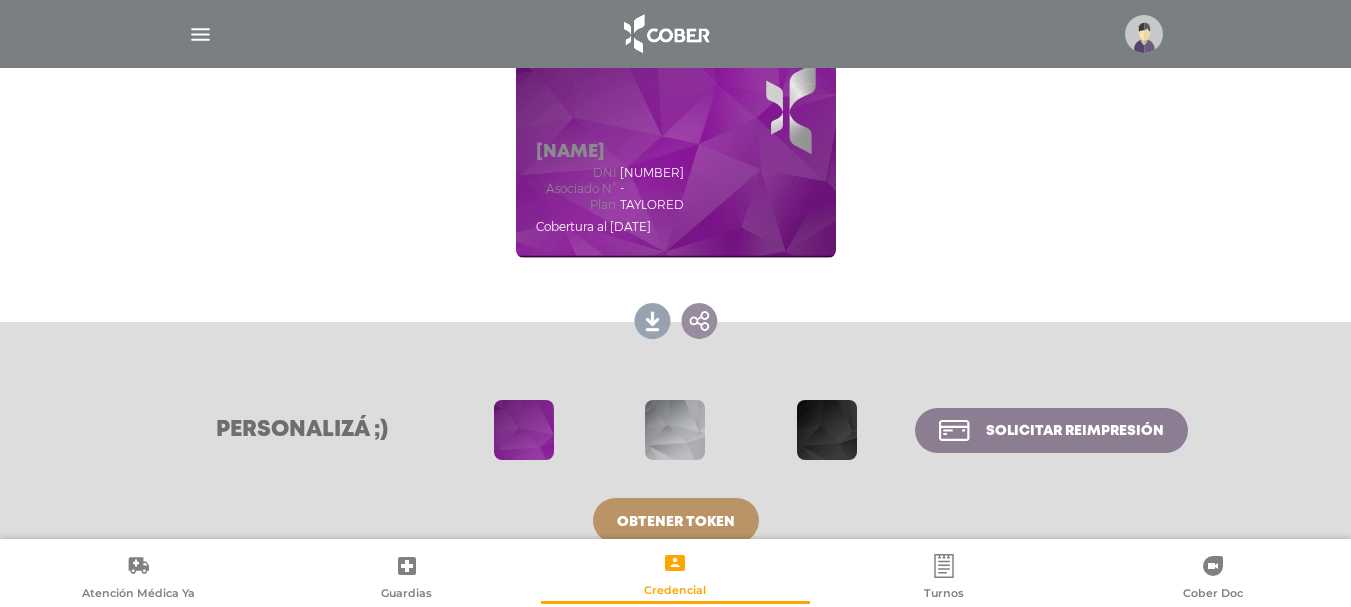scroll, scrollTop: 332, scrollLeft: 0, axis: vertical 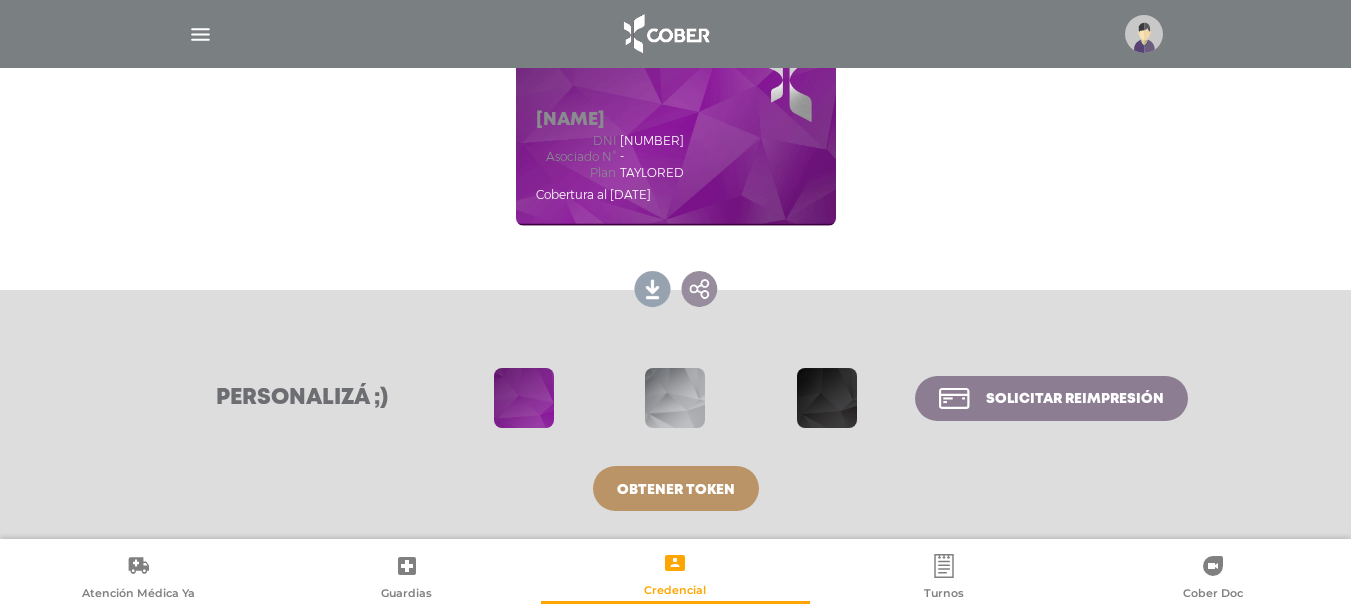 click on "Lorena Dos Santos
dni
24828388
Asociado N°
-
Plan
TAYLORED
Cobertura al 06/07/2025" at bounding box center (676, 121) 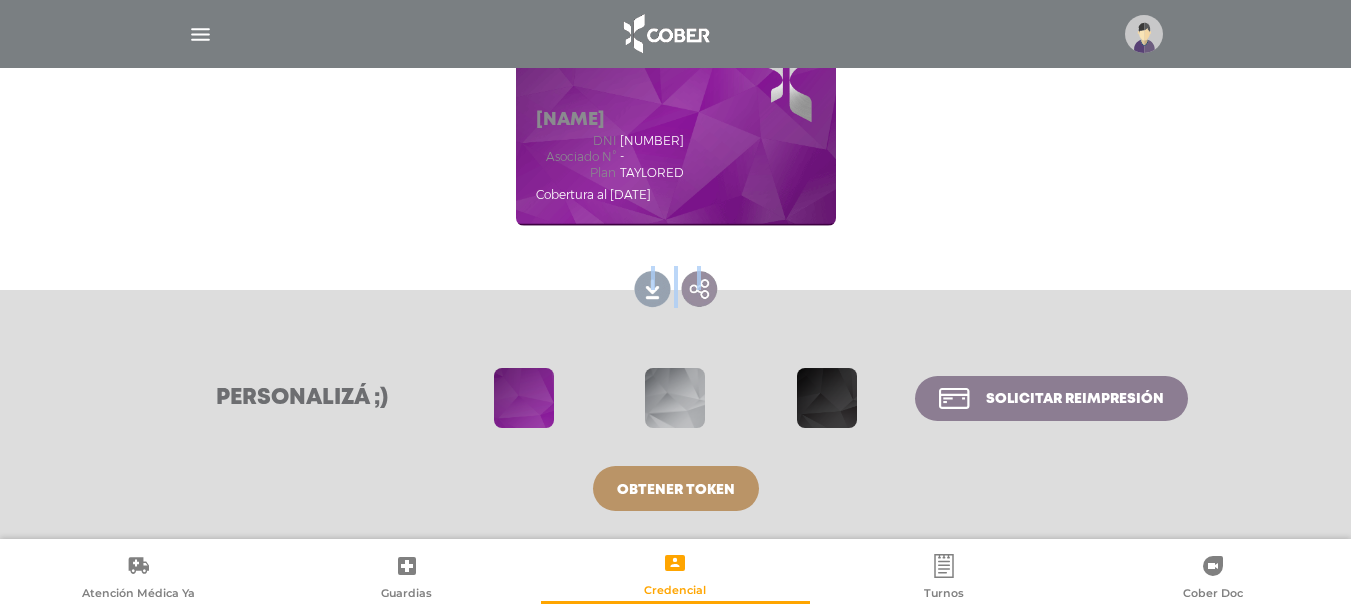 click on "Lorena Dos Santos
dni
24828388
Asociado N°
-
Plan
TAYLORED
Cobertura al 06/07/2025" at bounding box center (676, 121) 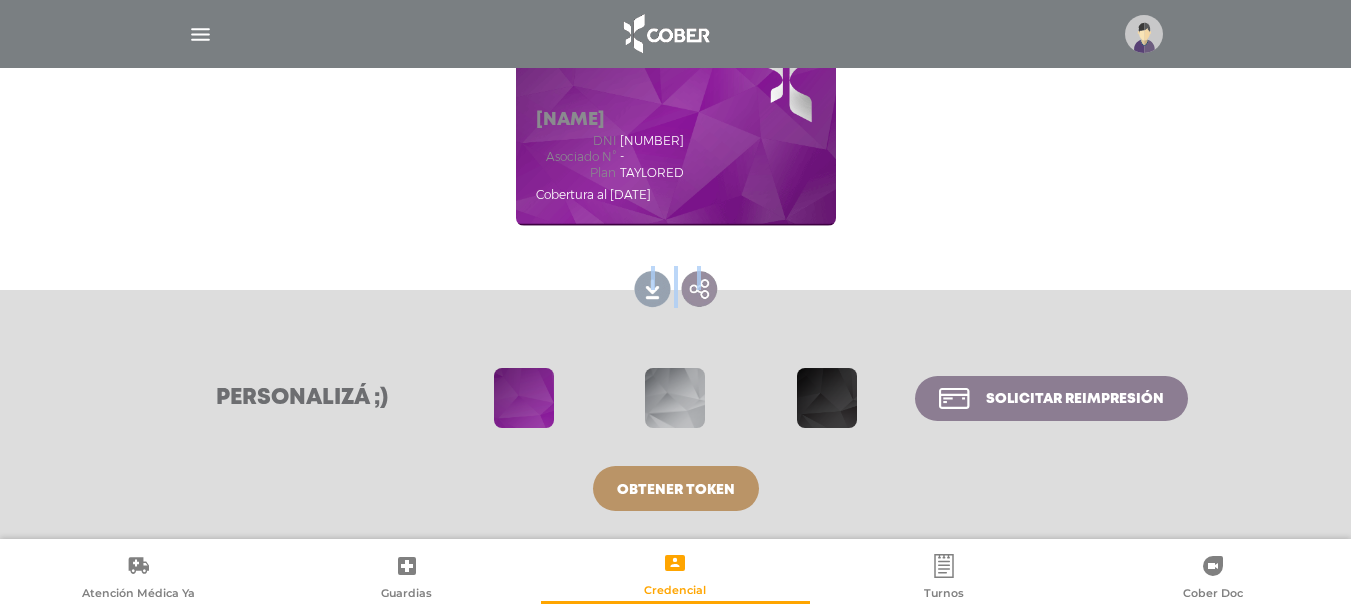 click on "Lorena Dos Santos
dni
24828388
Asociado N°
-
Plan
TAYLORED
Cobertura al 06/07/2025" at bounding box center (676, 121) 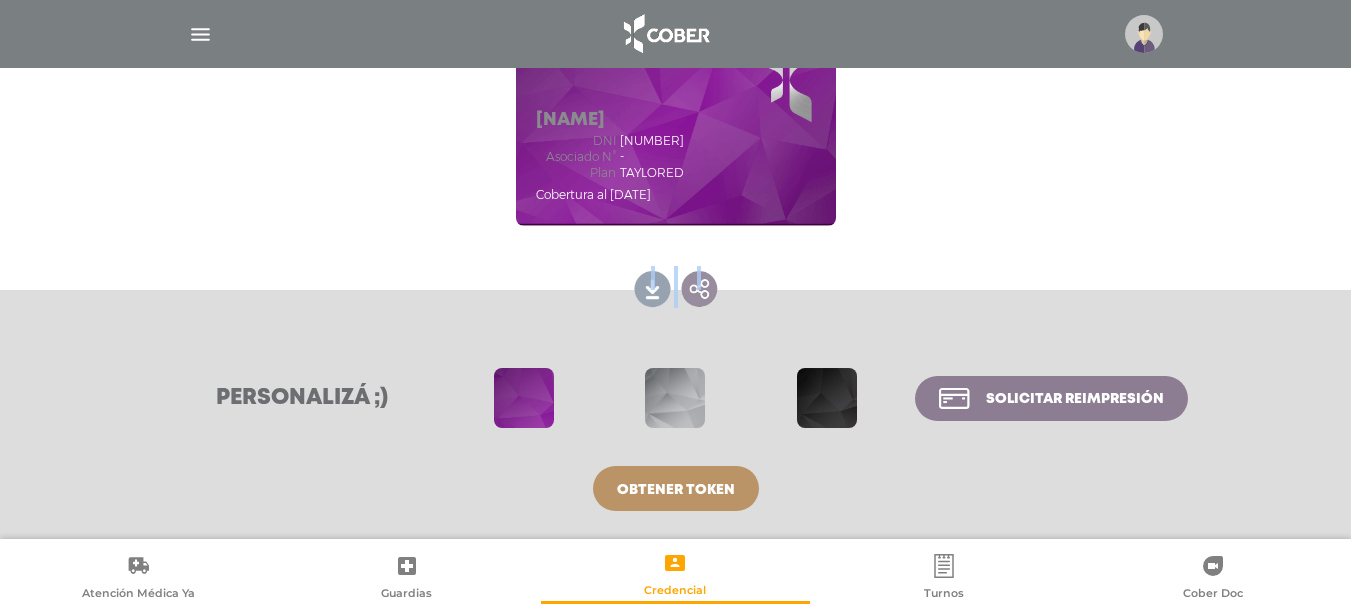 click on "Lorena Dos Santos
dni
24828388
Asociado N°
-
Plan
TAYLORED
Cobertura al 06/07/2025" at bounding box center [676, 121] 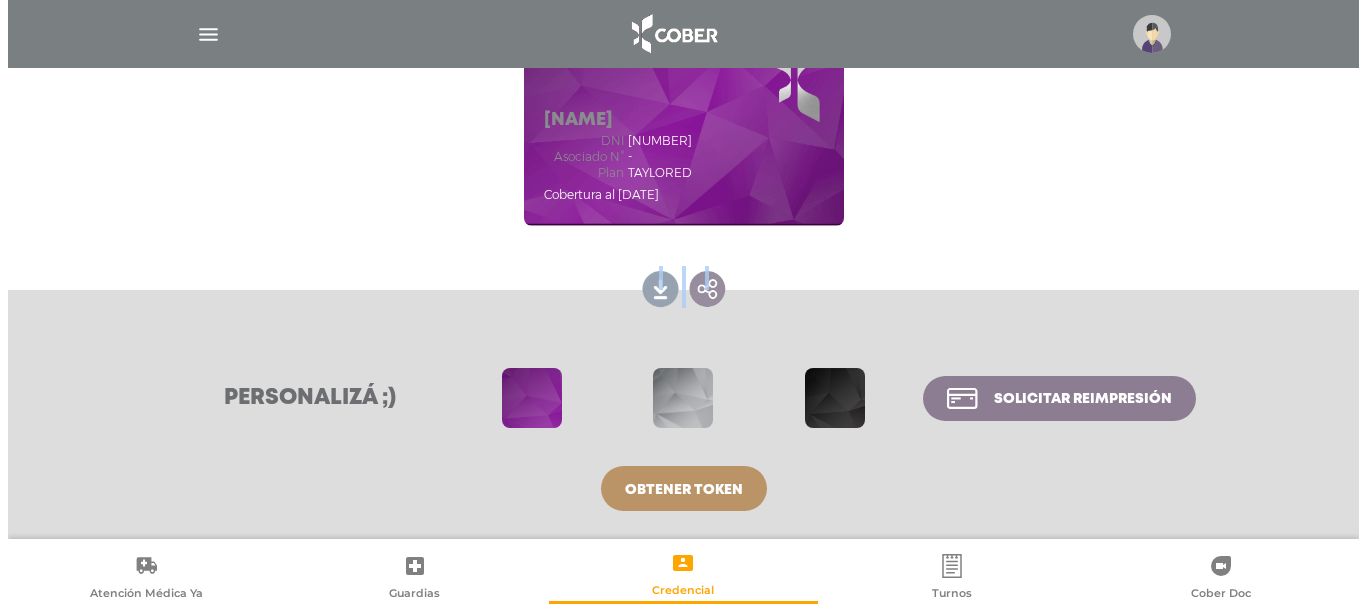 scroll, scrollTop: 132, scrollLeft: 0, axis: vertical 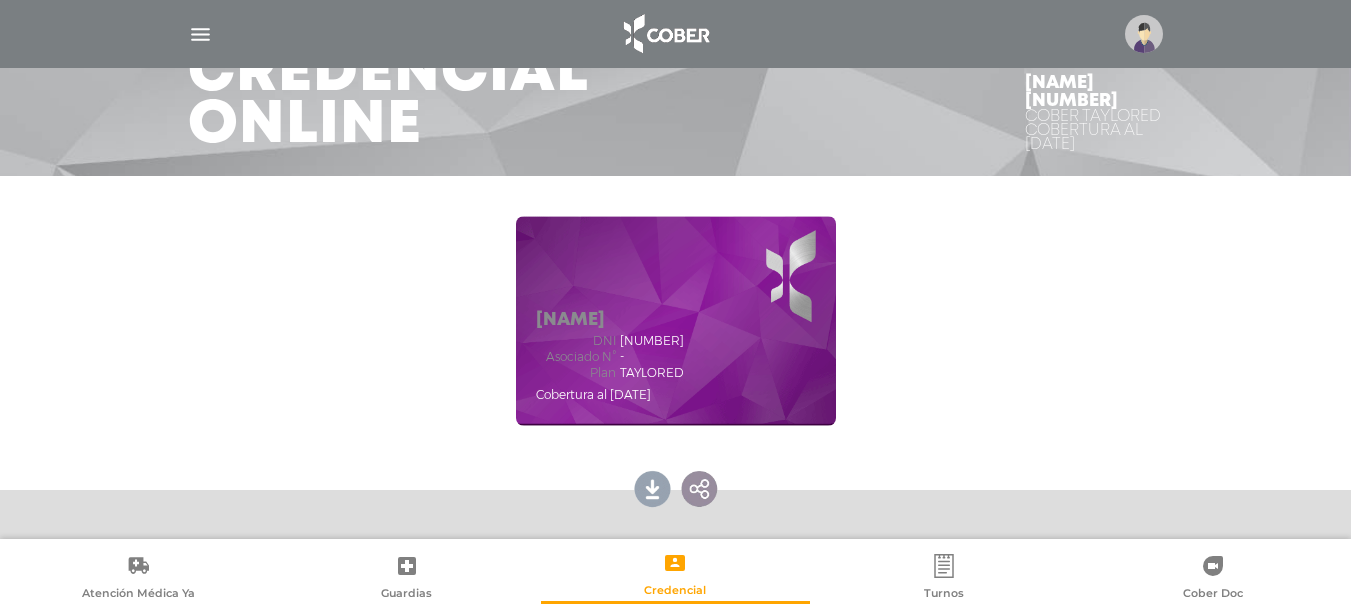 click at bounding box center [1140, 34] 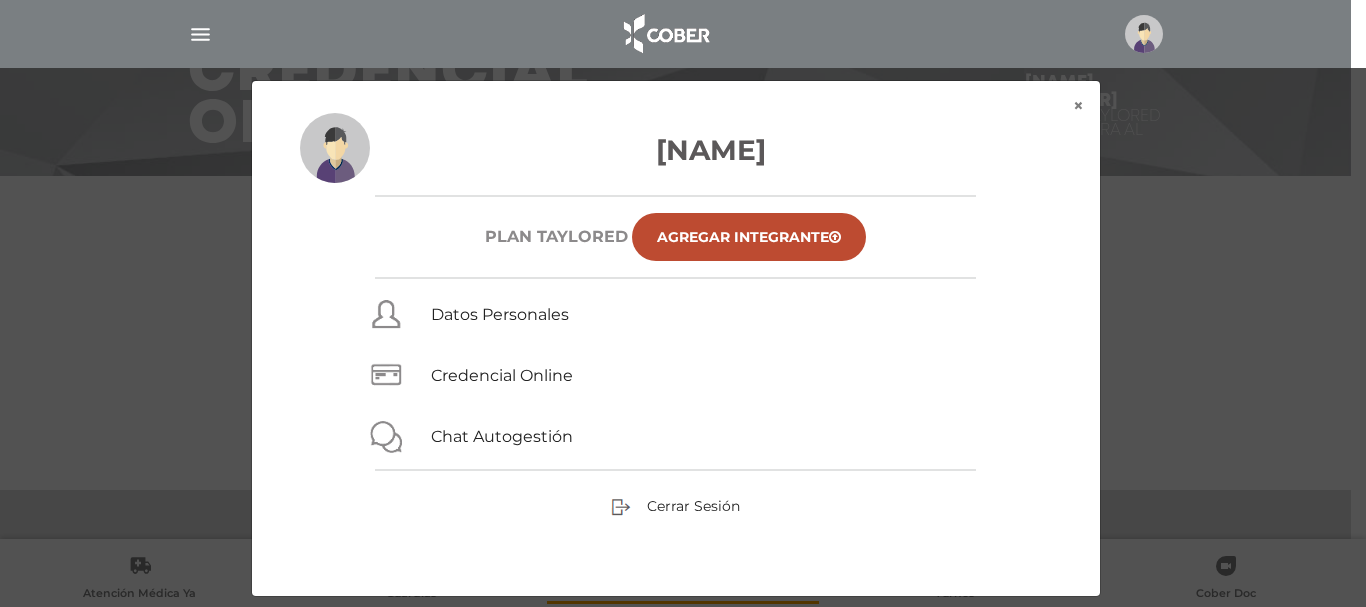 click on "Lorena Dos Santos
Plan TAYLORED
Agregar Integrante
Datos Personales
Credencial Online
Chat Autogestión
Cerrar Sesión" at bounding box center (676, 354) 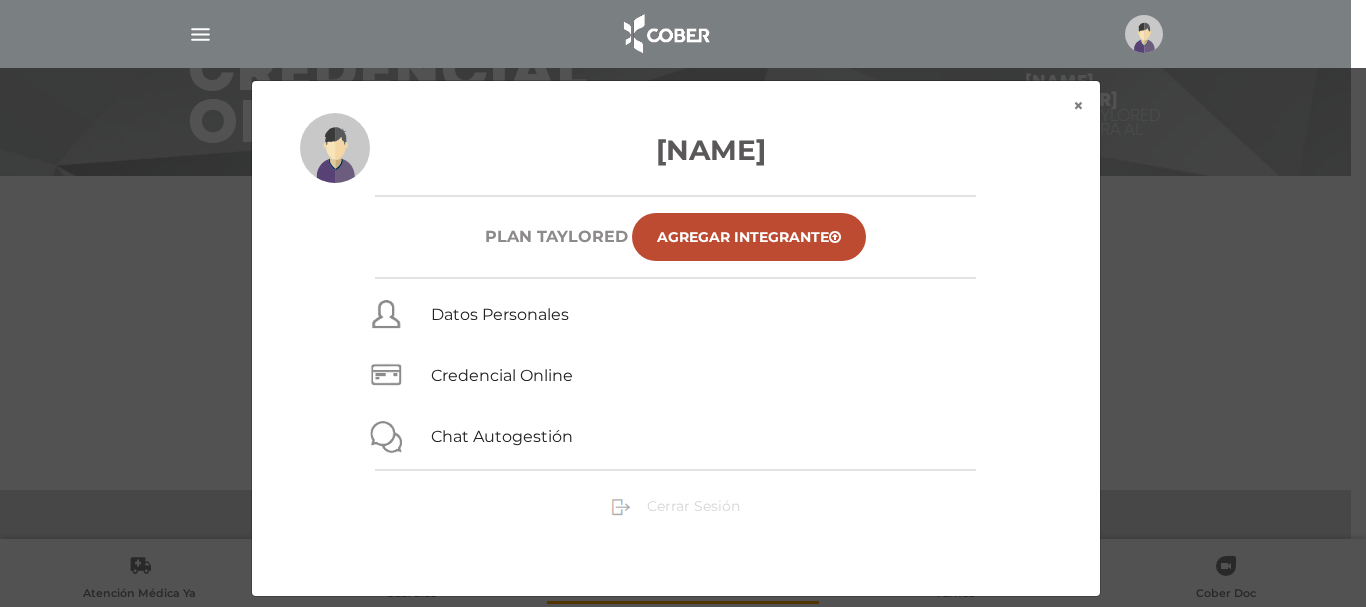 click on "Cerrar Sesión" at bounding box center [693, 506] 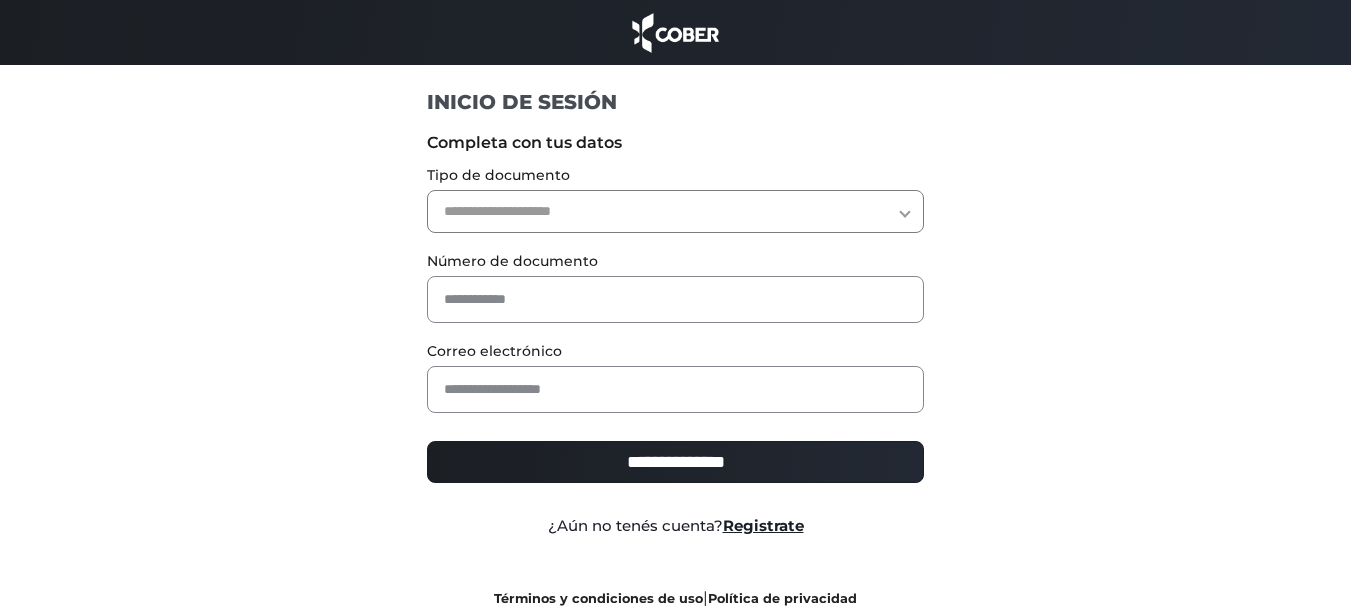 scroll, scrollTop: 0, scrollLeft: 0, axis: both 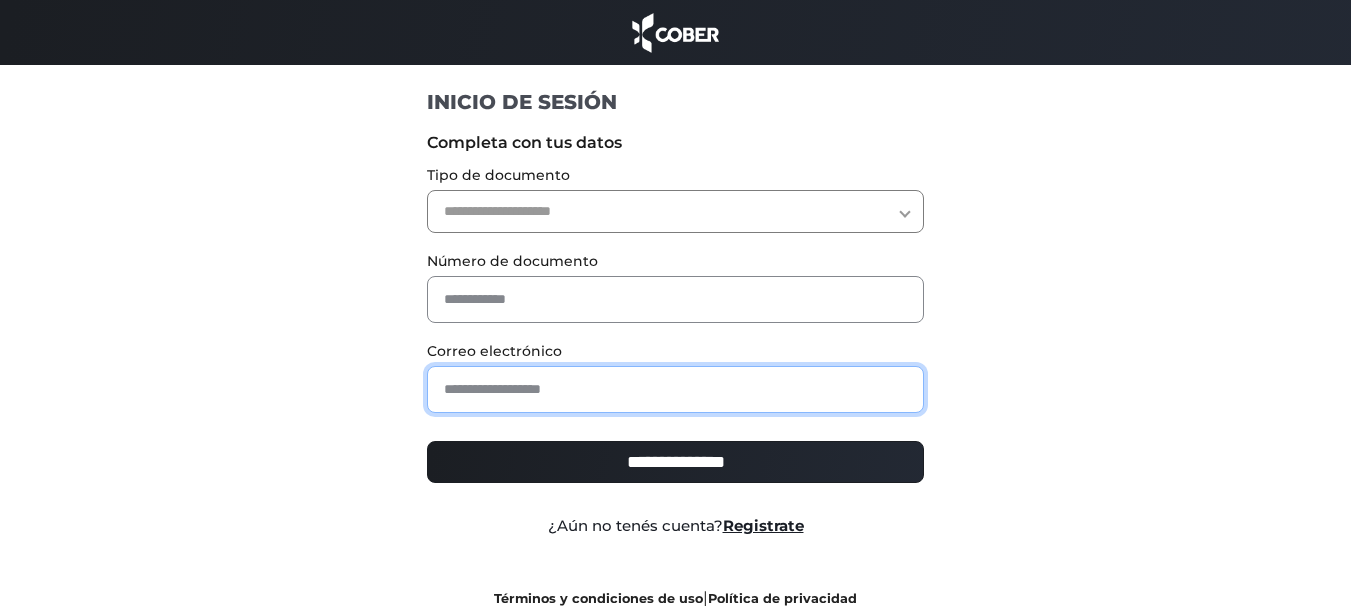 click at bounding box center (675, 389) 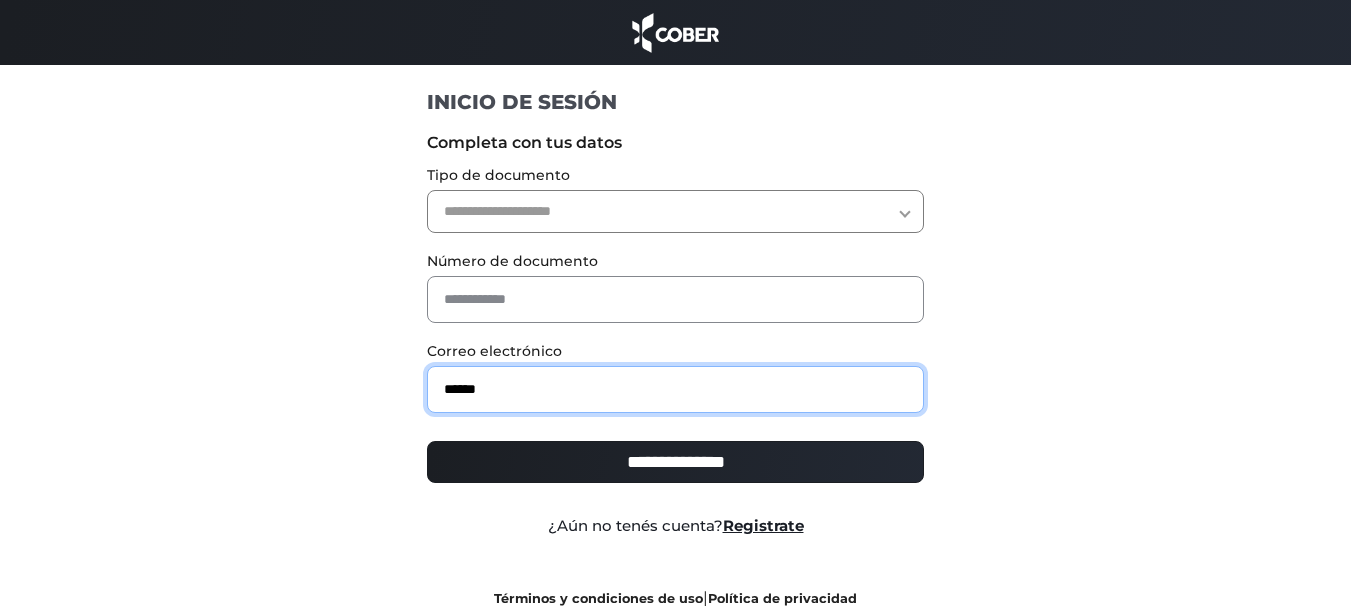 type on "**********" 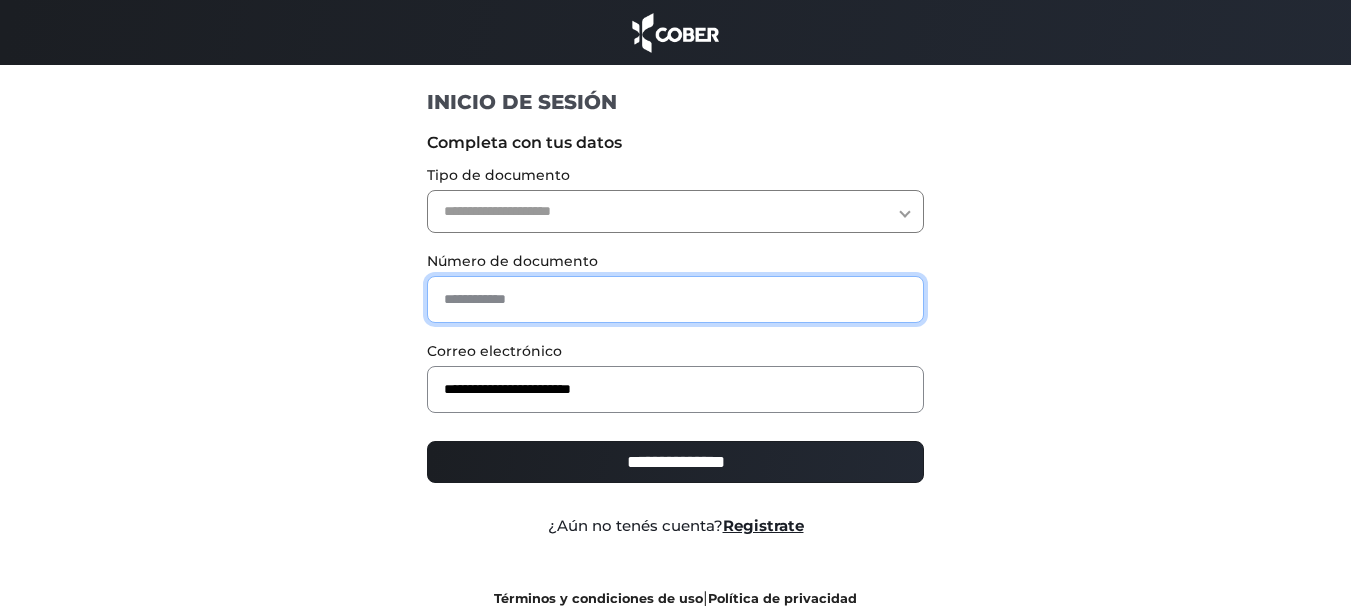click at bounding box center (675, 299) 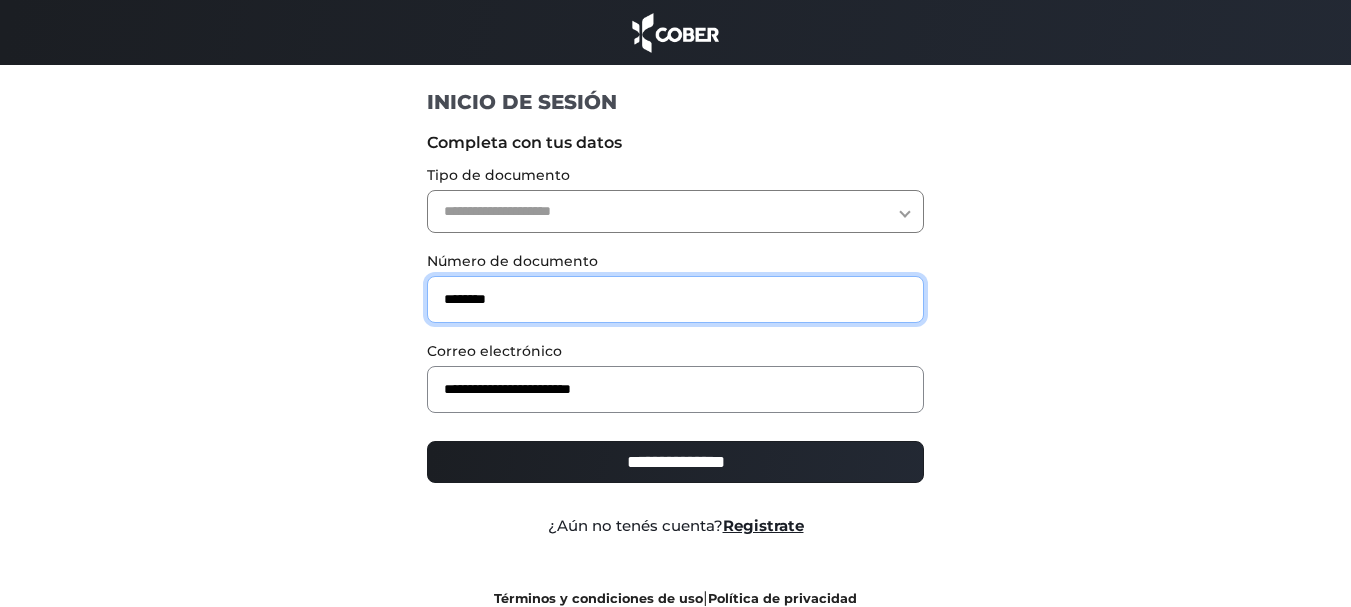 type on "********" 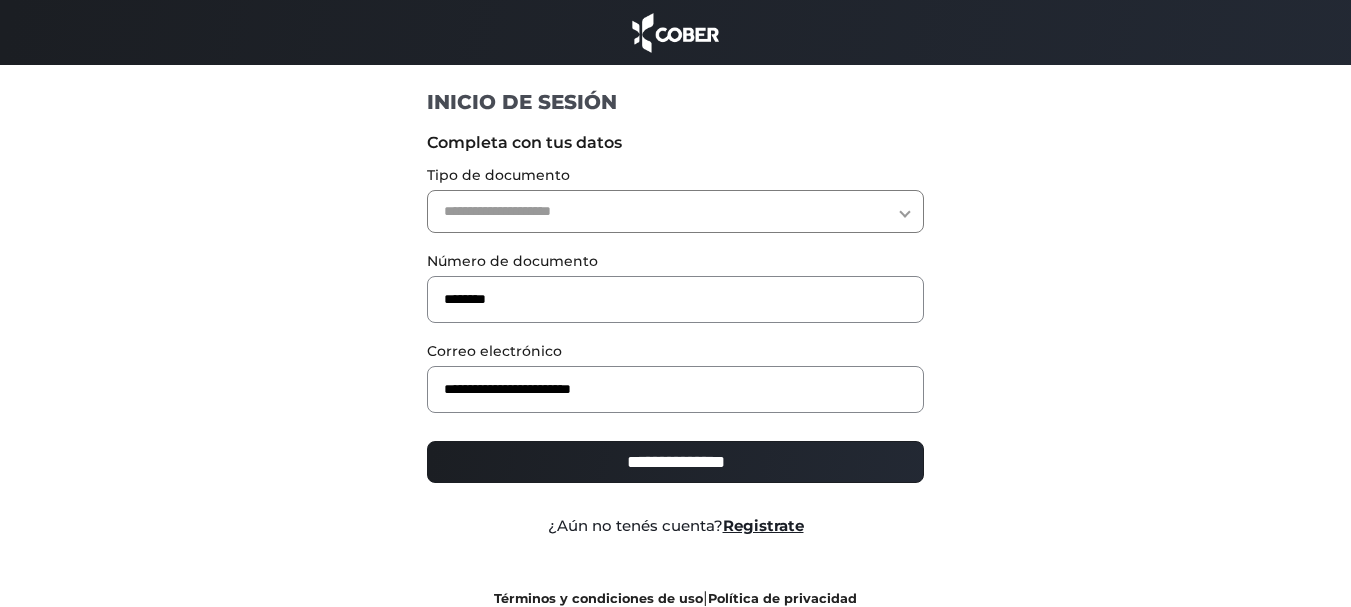 click on "**********" at bounding box center (675, 462) 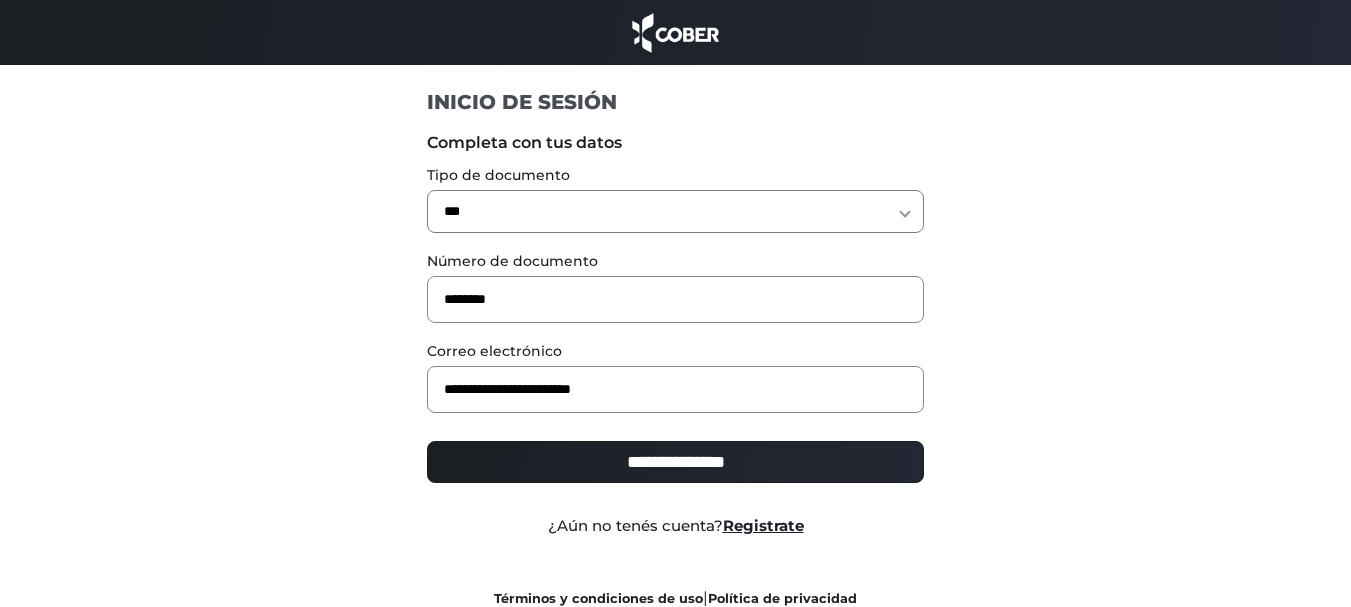 click on "**********" at bounding box center [675, 462] 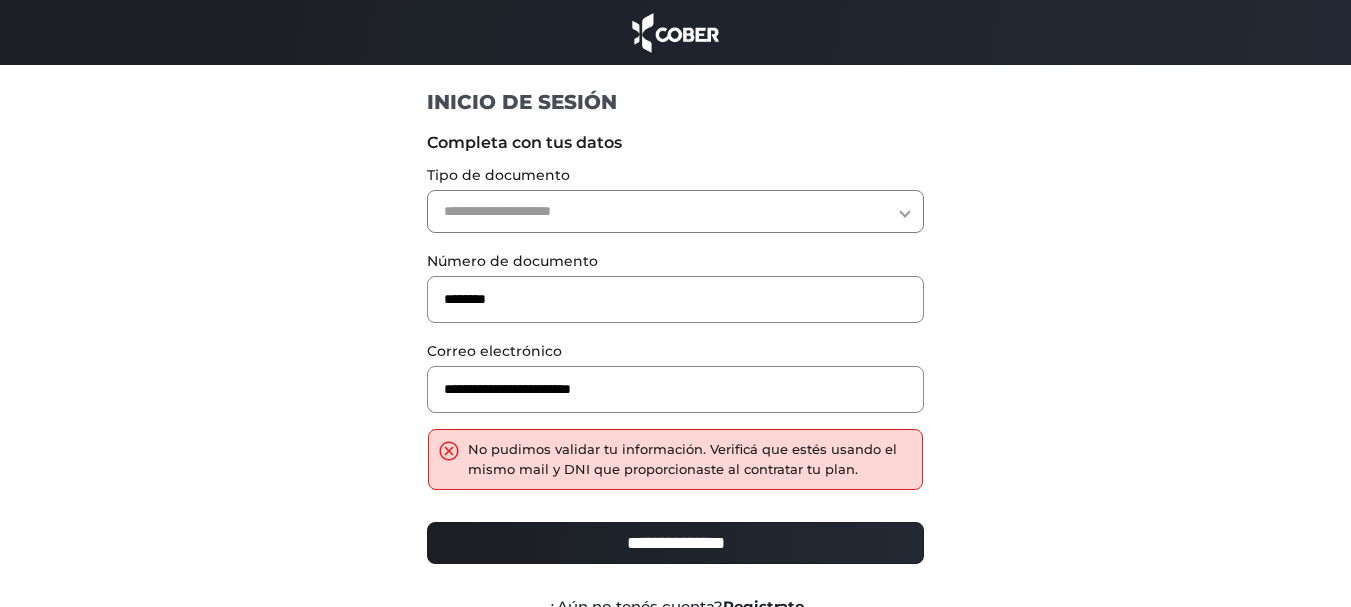 scroll, scrollTop: 0, scrollLeft: 0, axis: both 